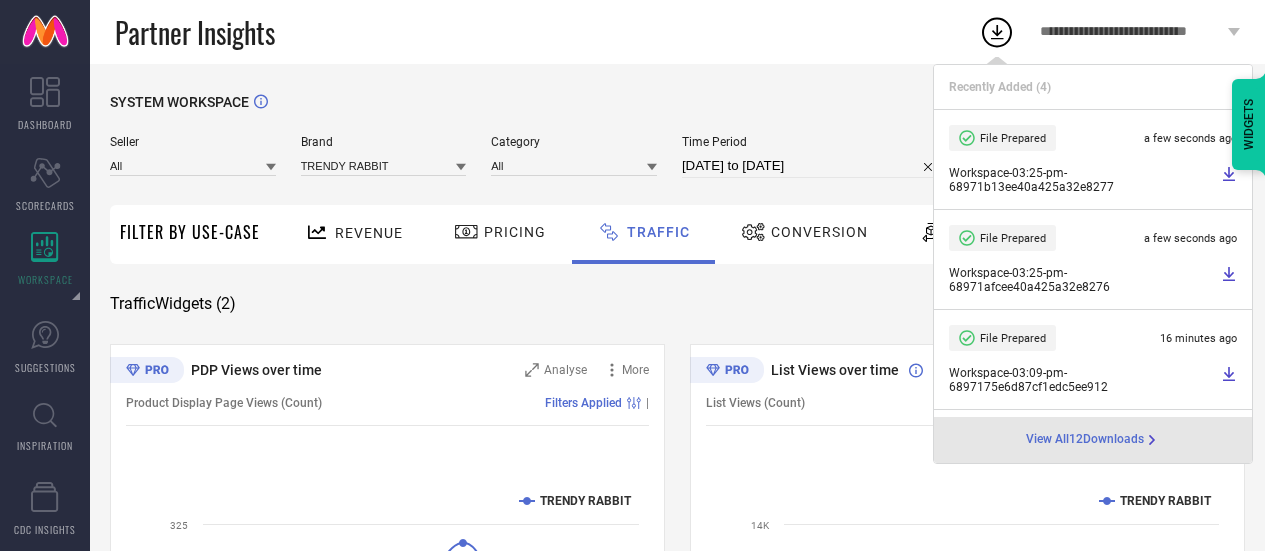 scroll, scrollTop: 0, scrollLeft: 0, axis: both 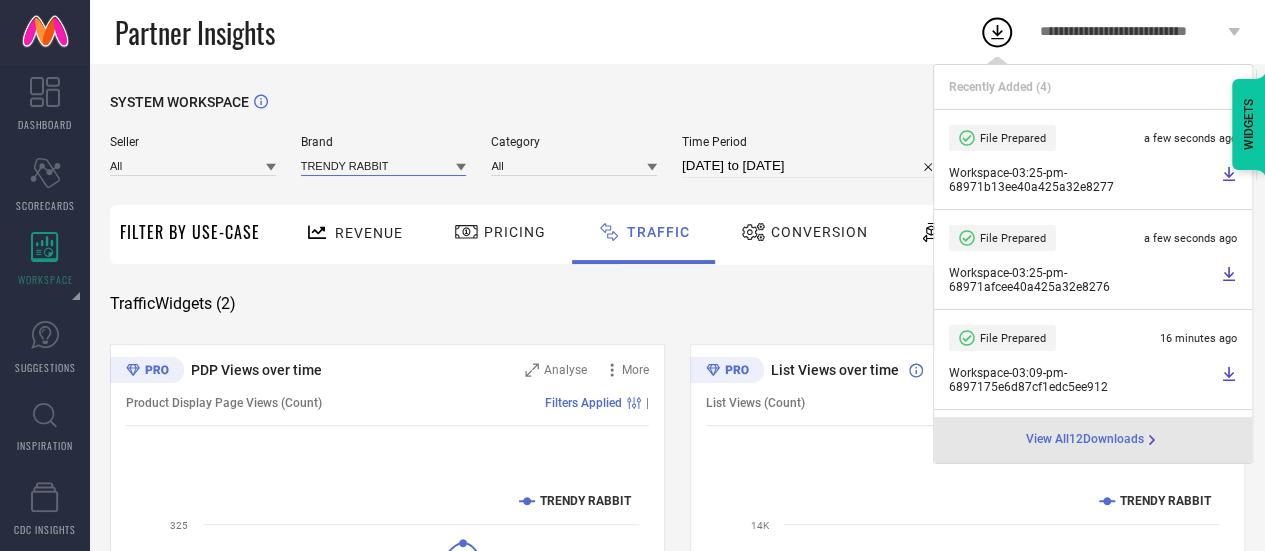click at bounding box center [384, 165] 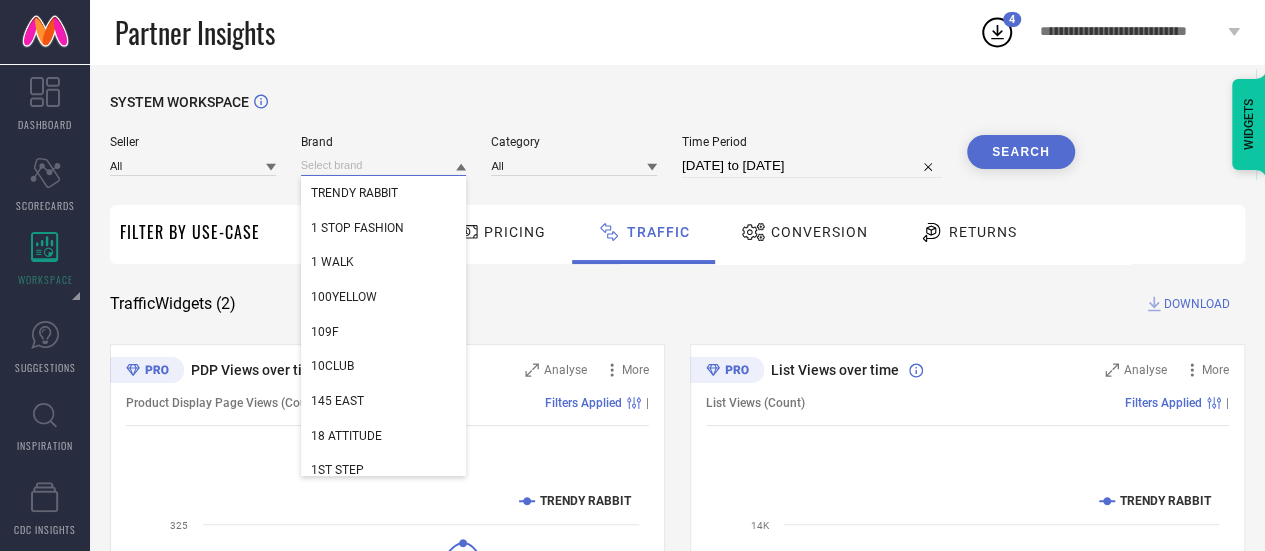 paste on "[NAME] [NAME]" 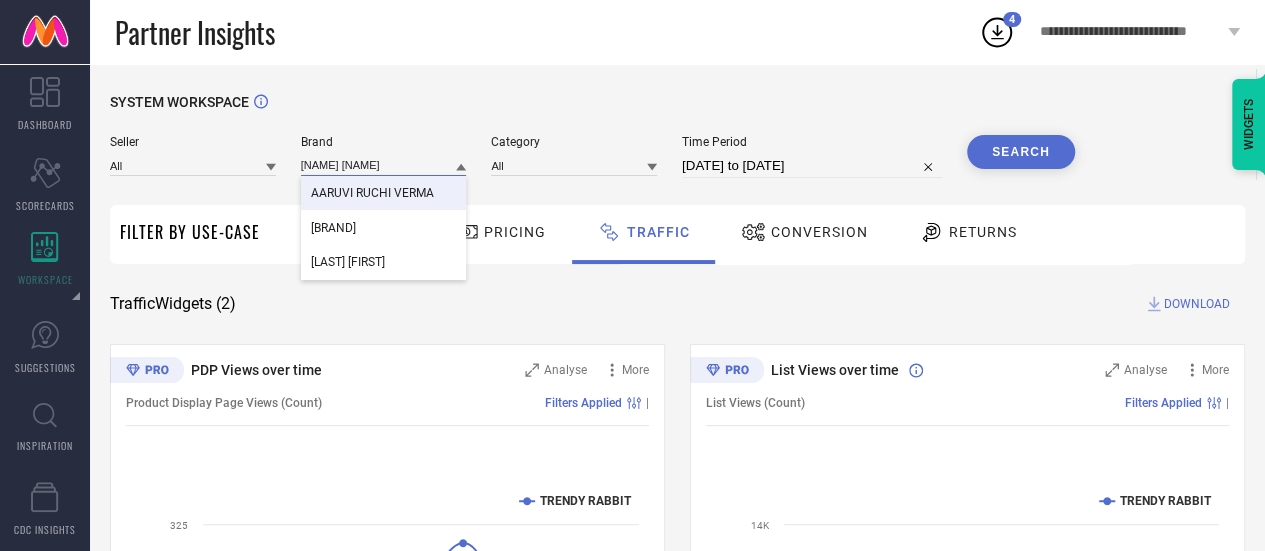 type on "[NAME] [NAME]" 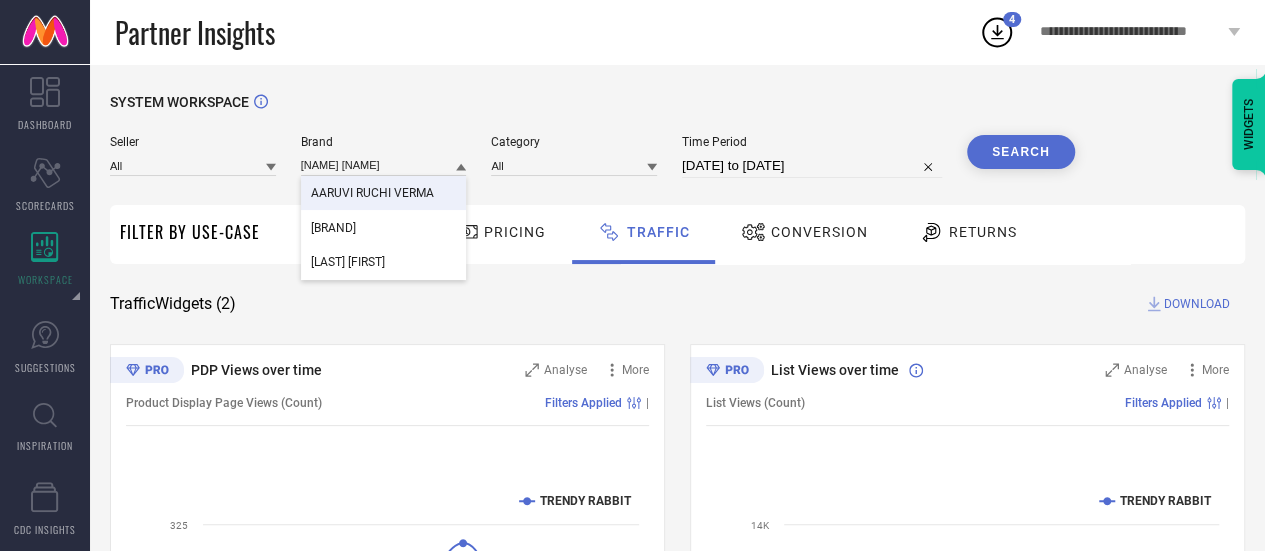 click on "AARUVI RUCHI VERMA" at bounding box center [384, 193] 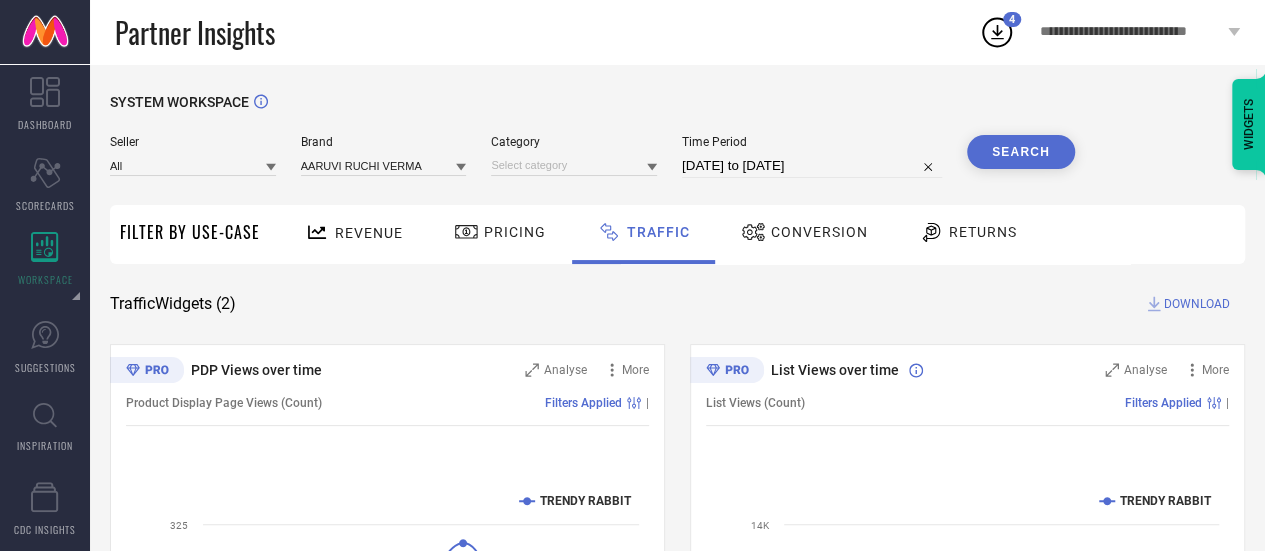 click on "Category" at bounding box center (574, 156) 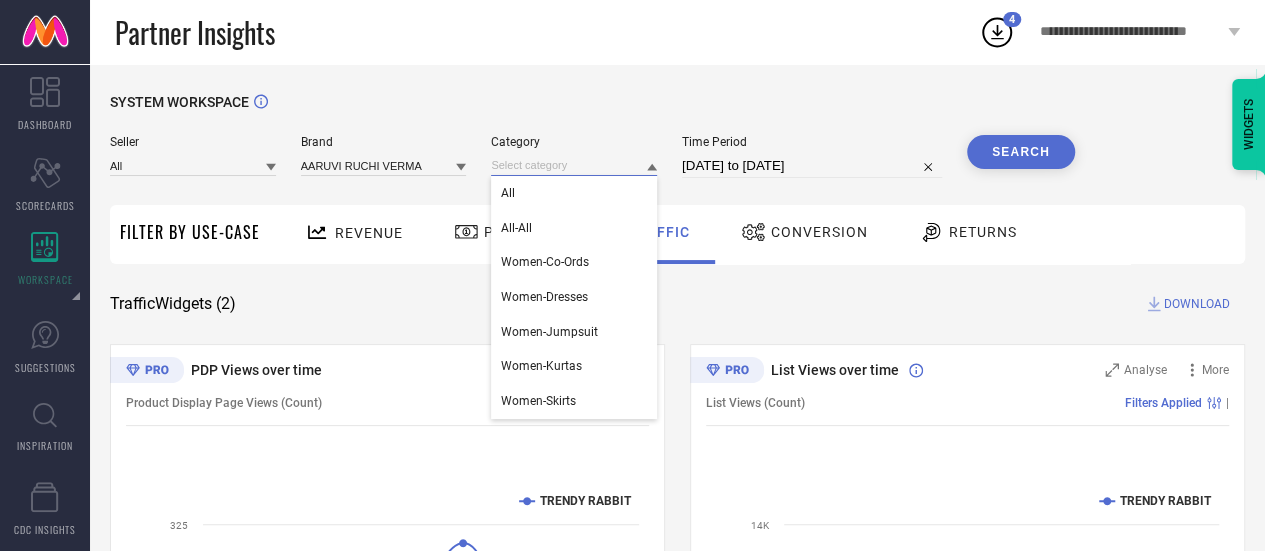 click at bounding box center (574, 165) 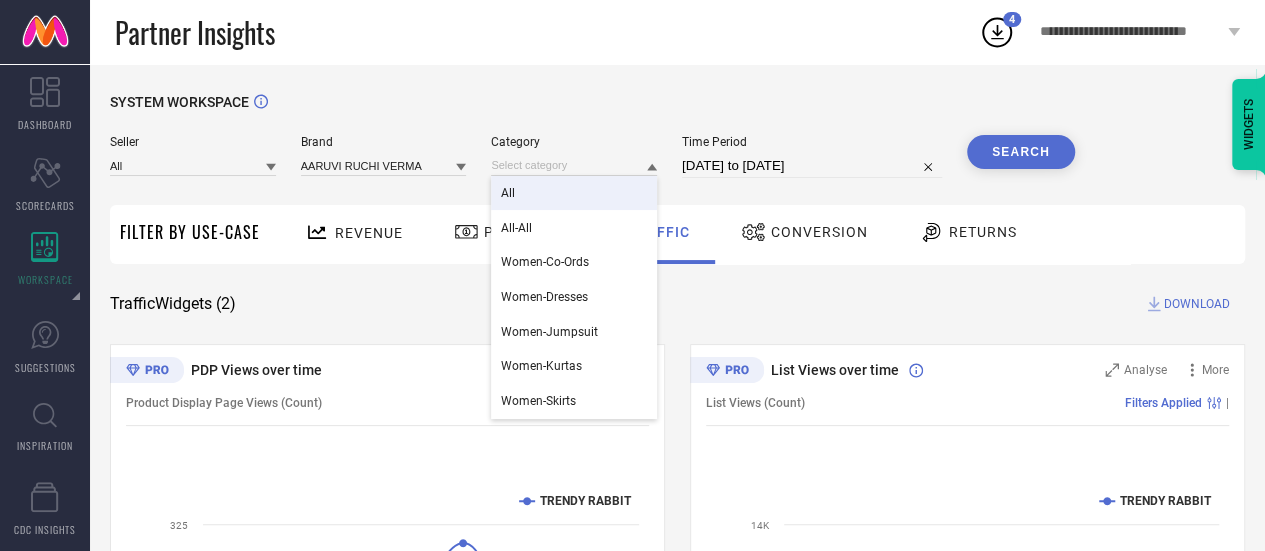 click on "All" at bounding box center [574, 193] 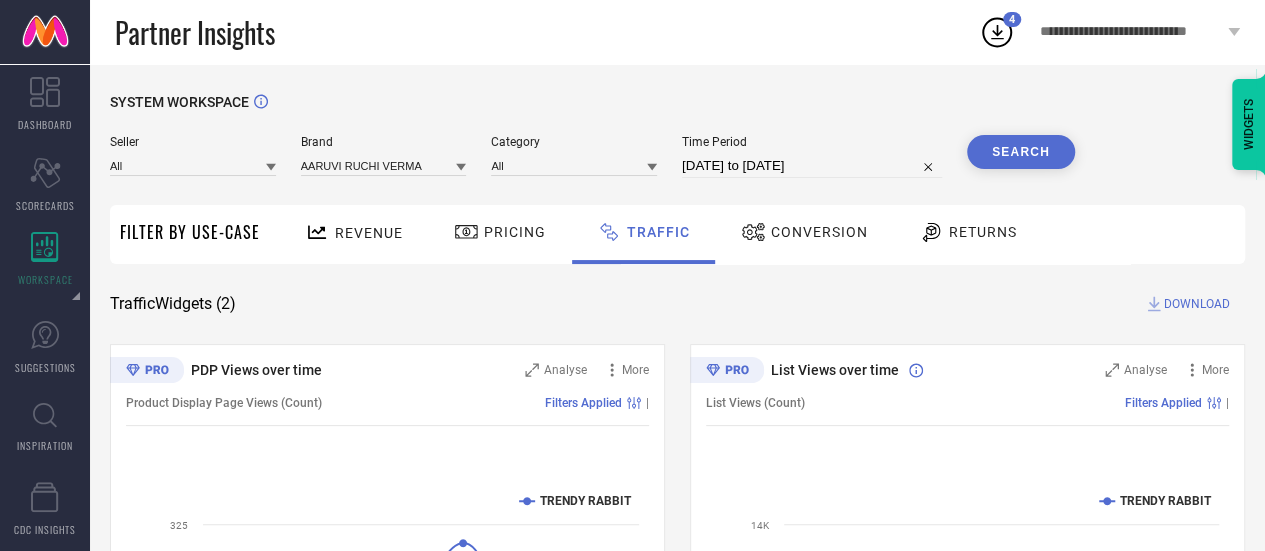 click on "Search" at bounding box center (1021, 152) 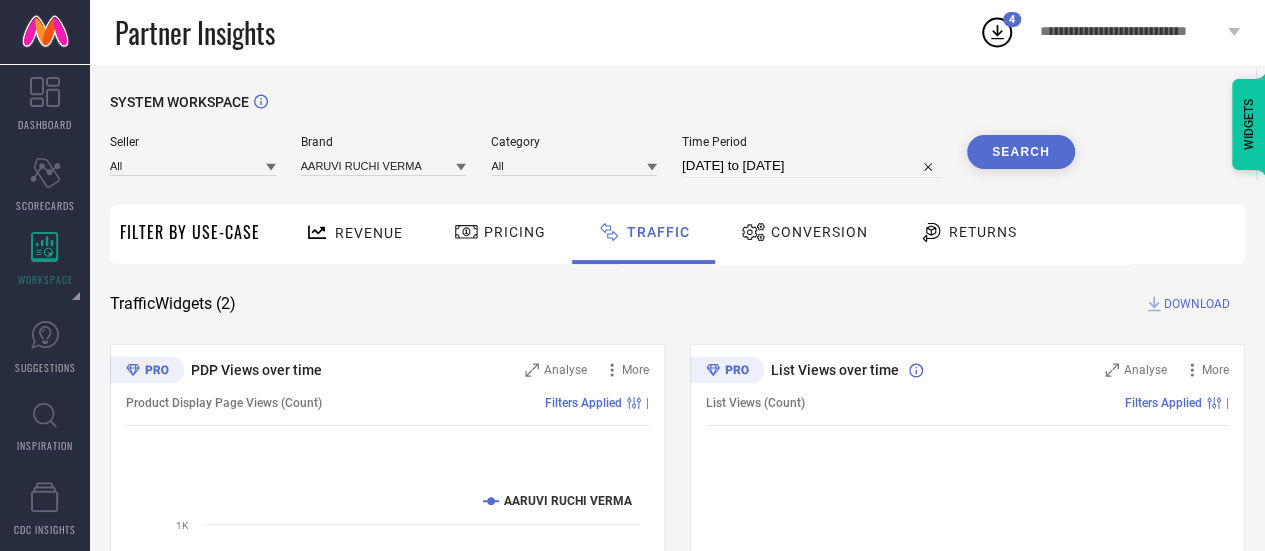 click on "Returns" at bounding box center (968, 232) 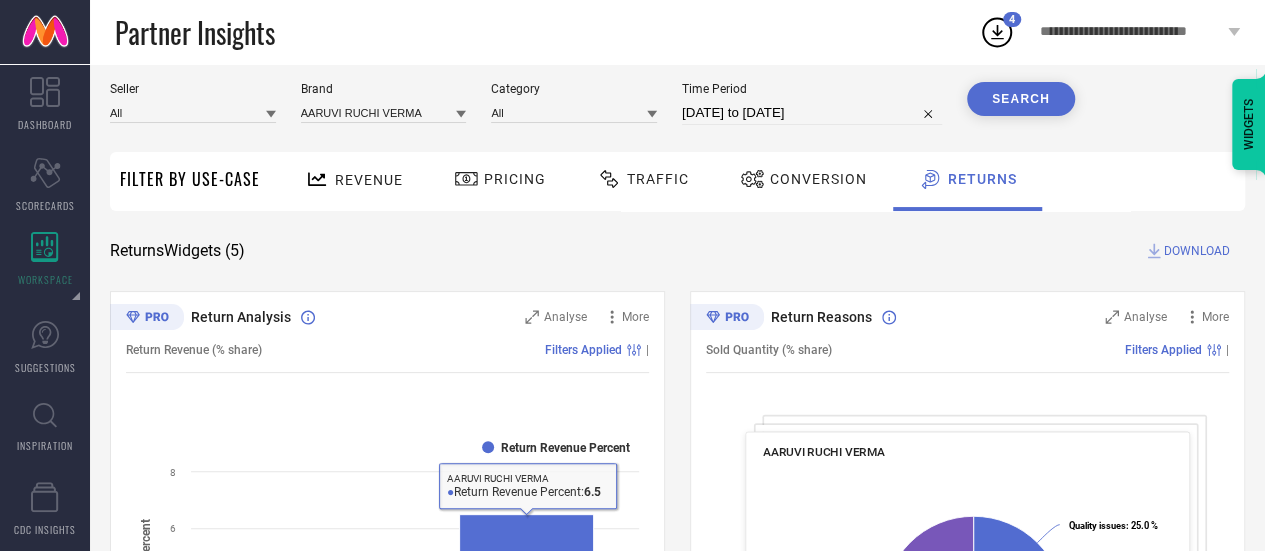 scroll, scrollTop: 0, scrollLeft: 0, axis: both 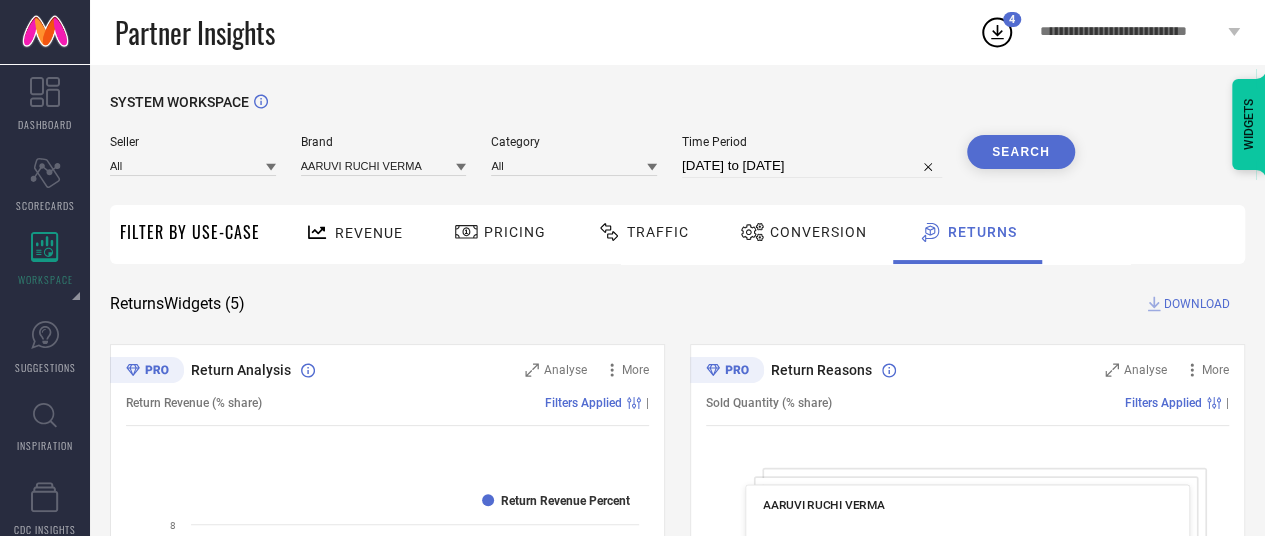 click on "[DATE] to [DATE]" at bounding box center (812, 166) 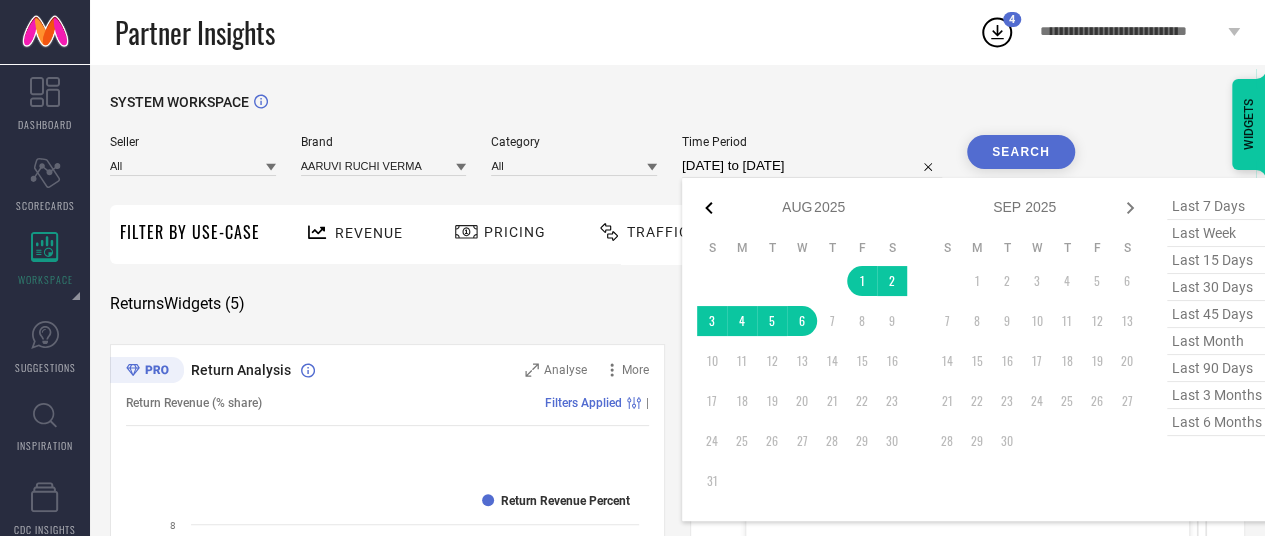 click 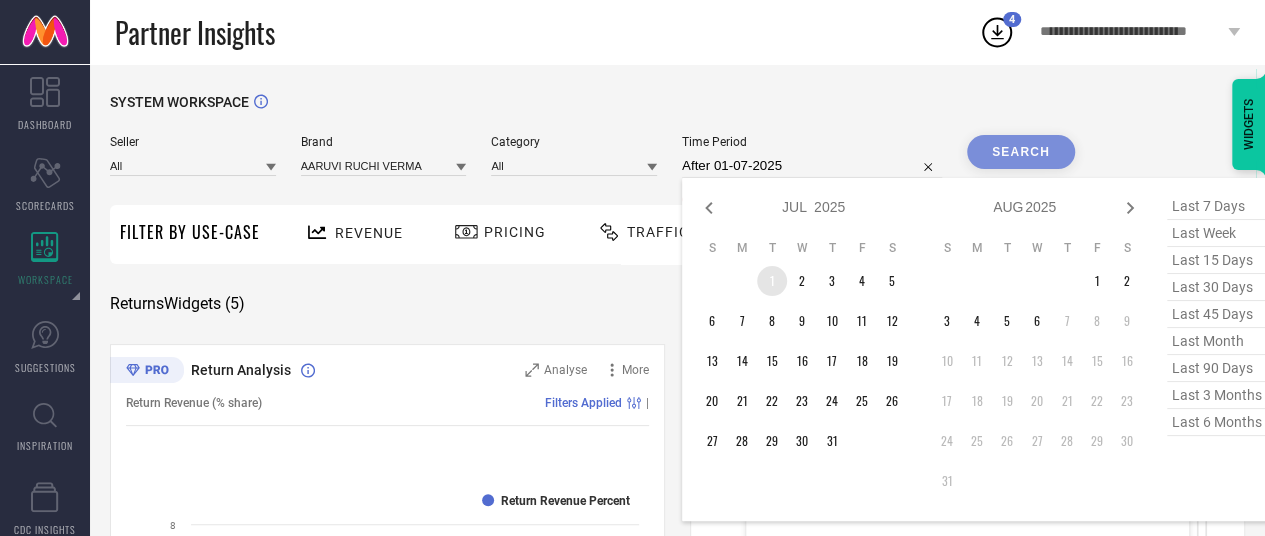 click on "1" at bounding box center [772, 281] 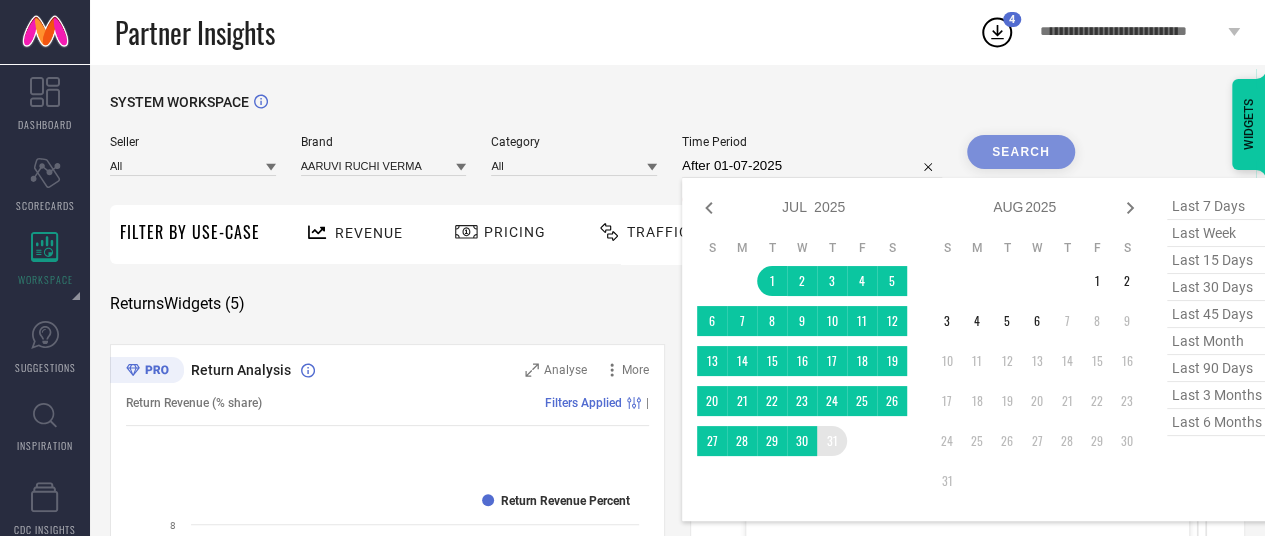 type on "01-07-2025 to 31-07-2025" 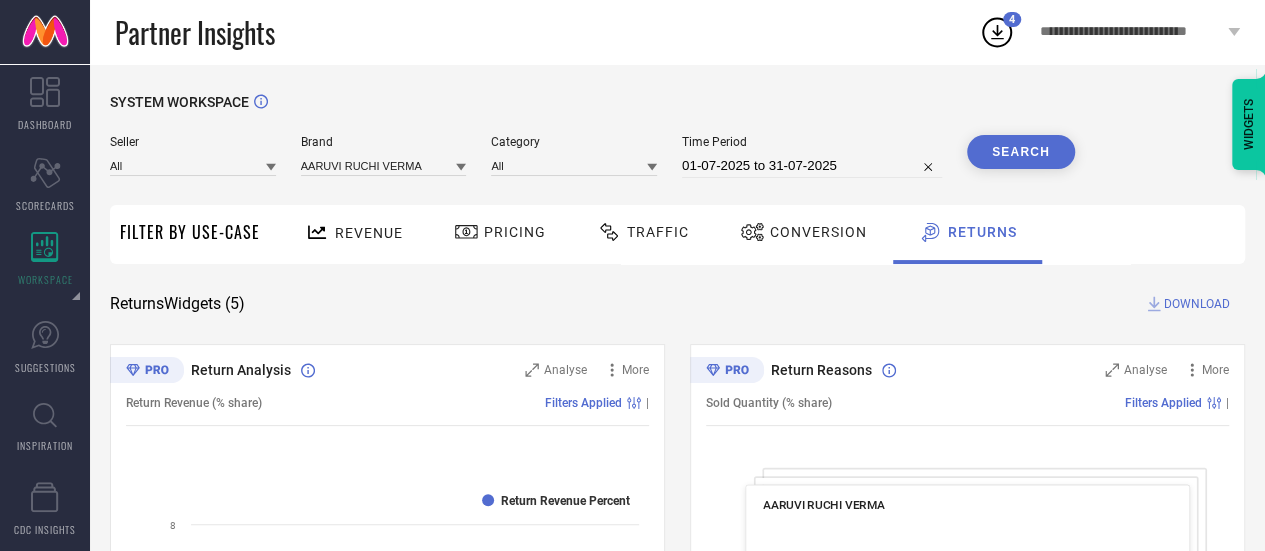 click on "Search" at bounding box center [1021, 152] 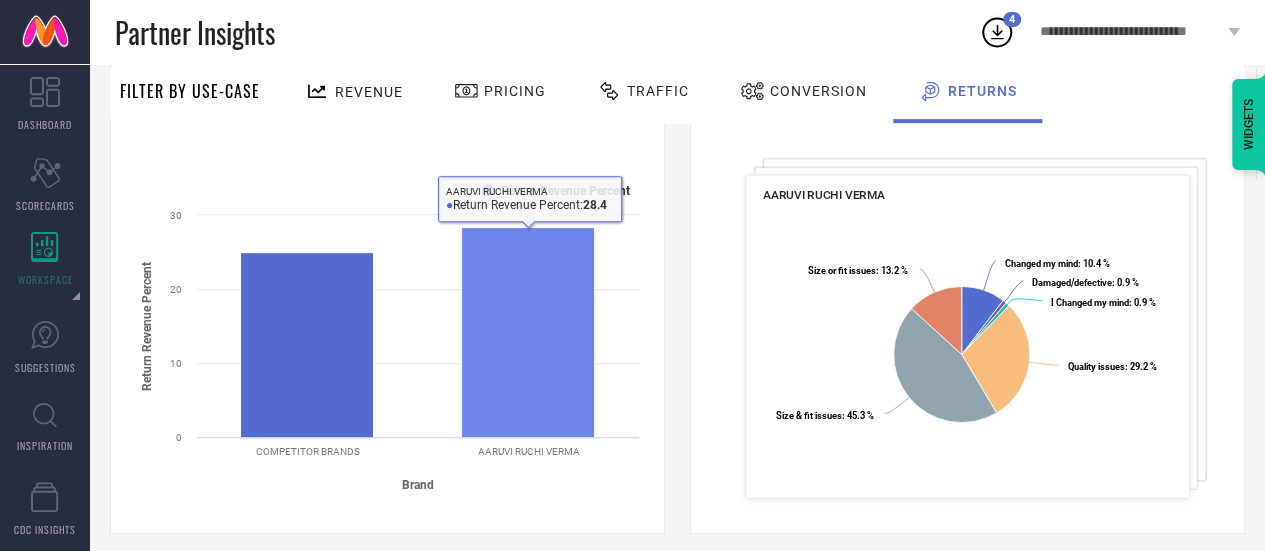 scroll, scrollTop: 309, scrollLeft: 0, axis: vertical 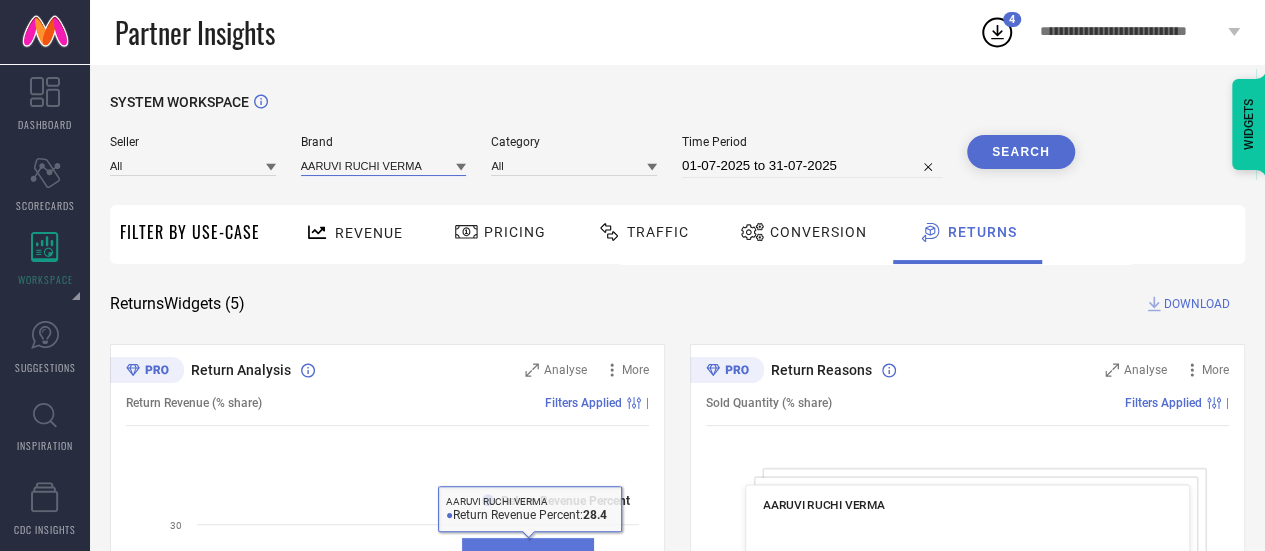 click at bounding box center (384, 165) 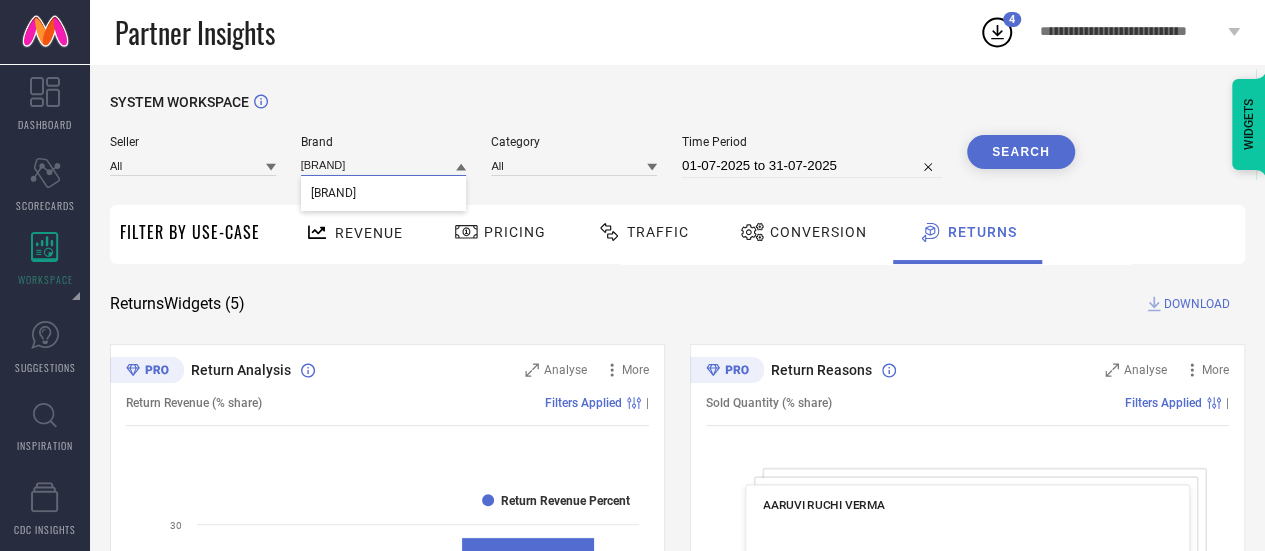 click on "[BRAND]" at bounding box center (384, 165) 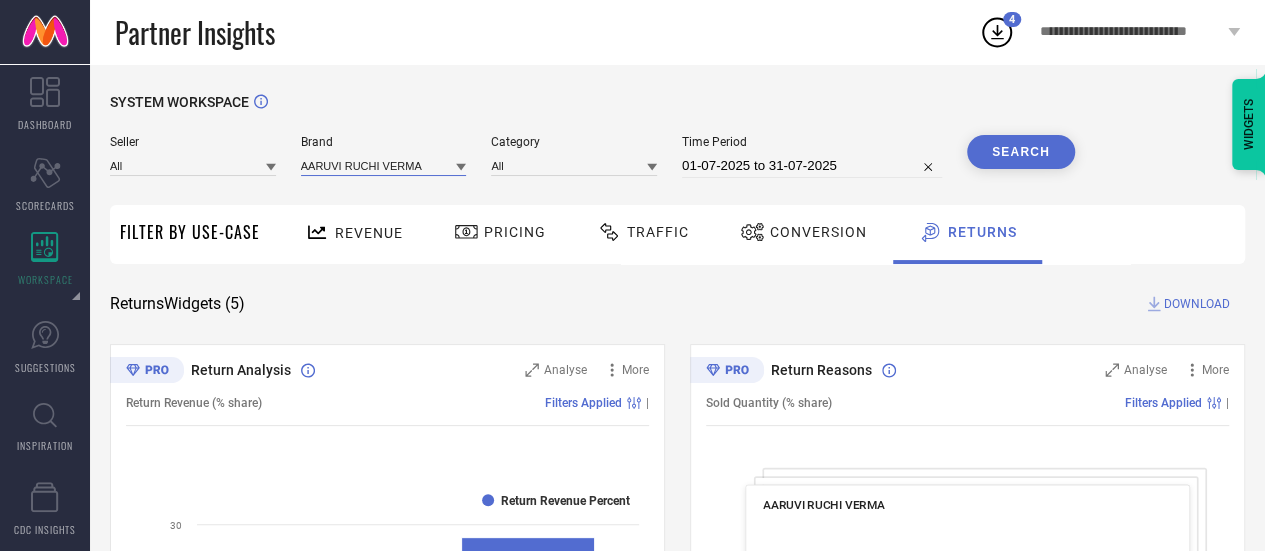 click at bounding box center [384, 165] 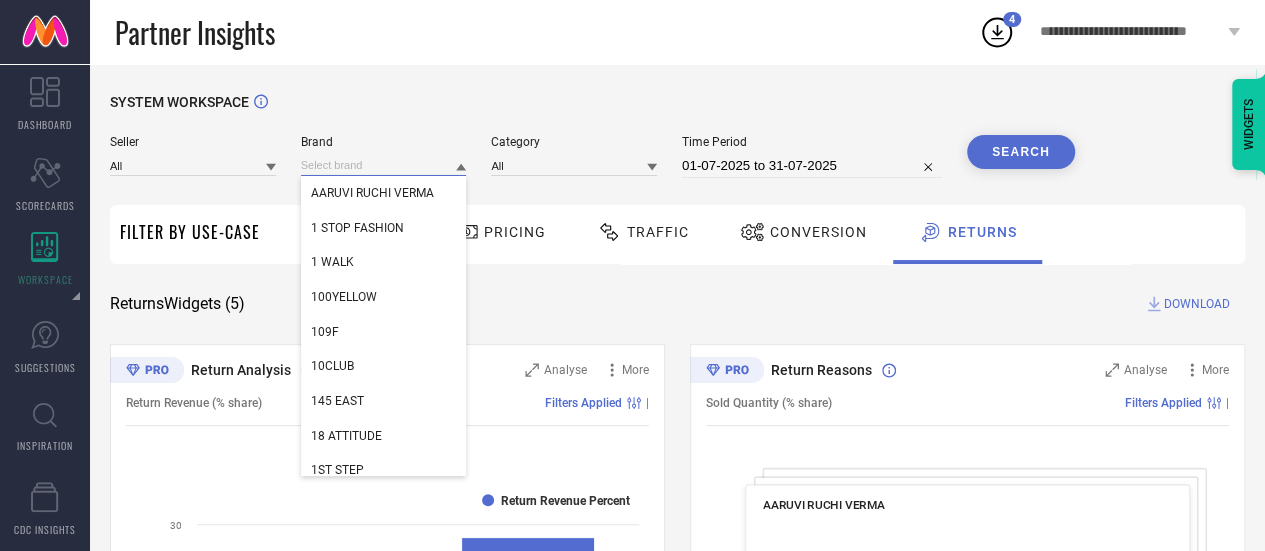 paste on "[BRAND]" 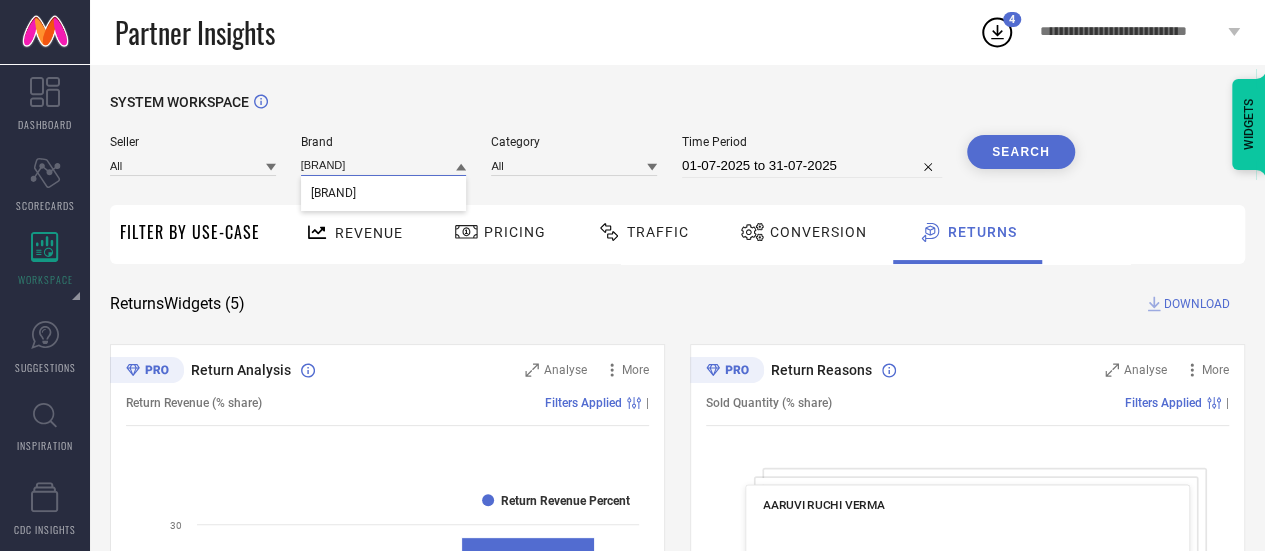 type on "[BRAND]" 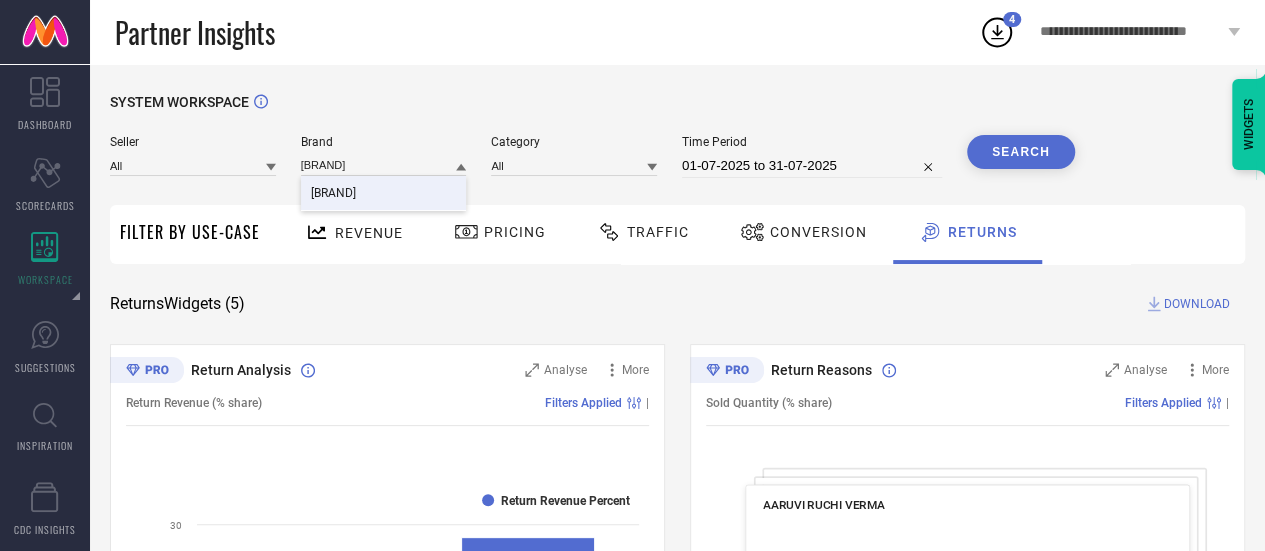 click on "[BRAND]" at bounding box center [384, 193] 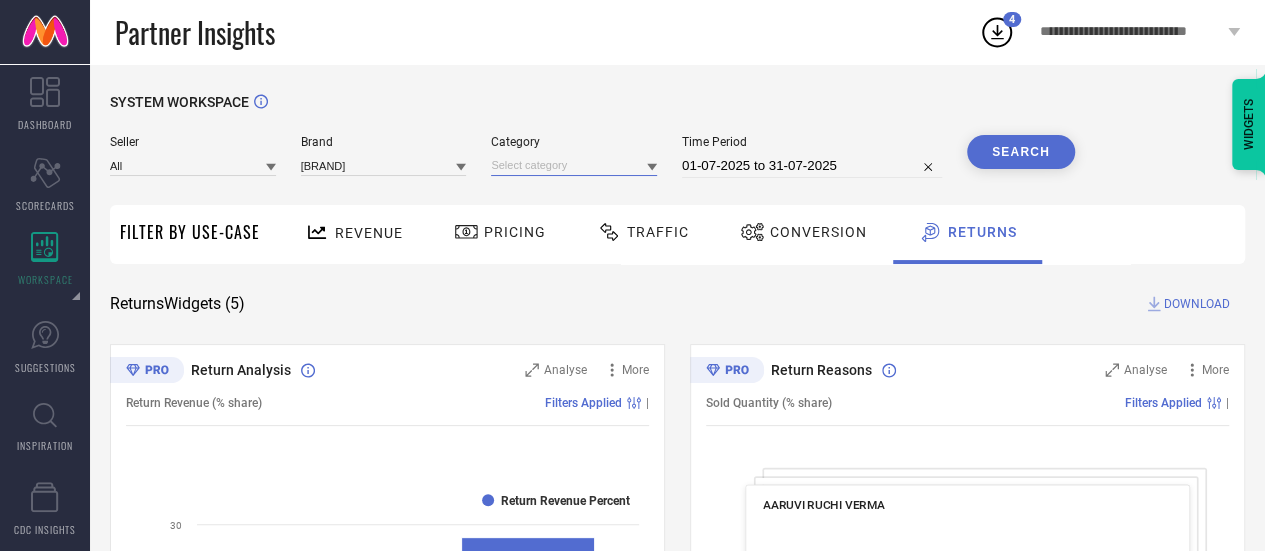 click at bounding box center (574, 165) 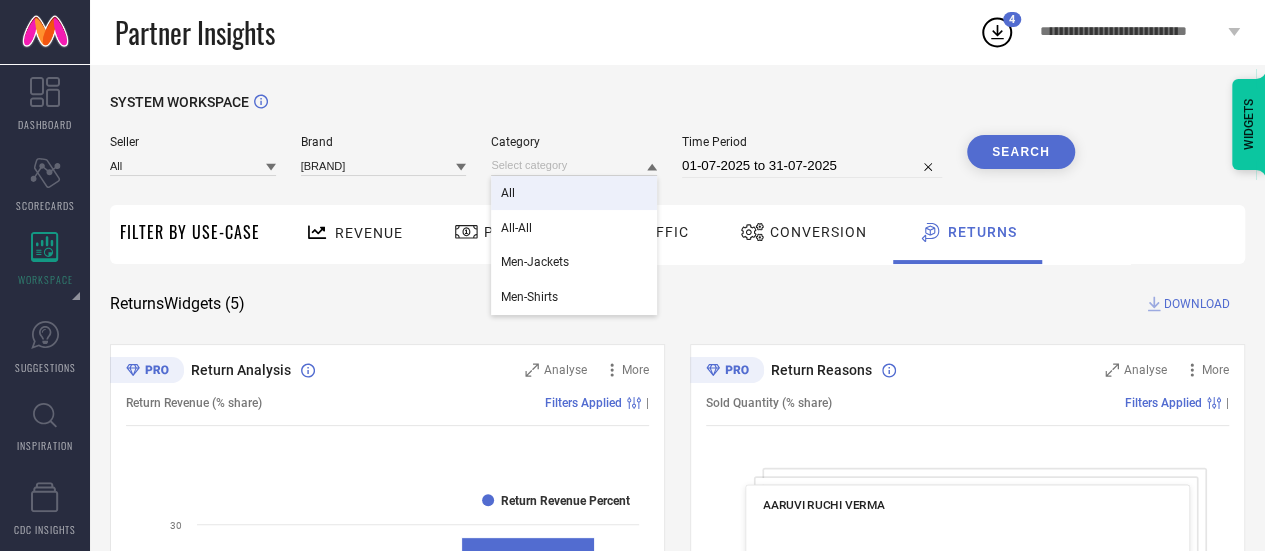 click on "All" at bounding box center (574, 193) 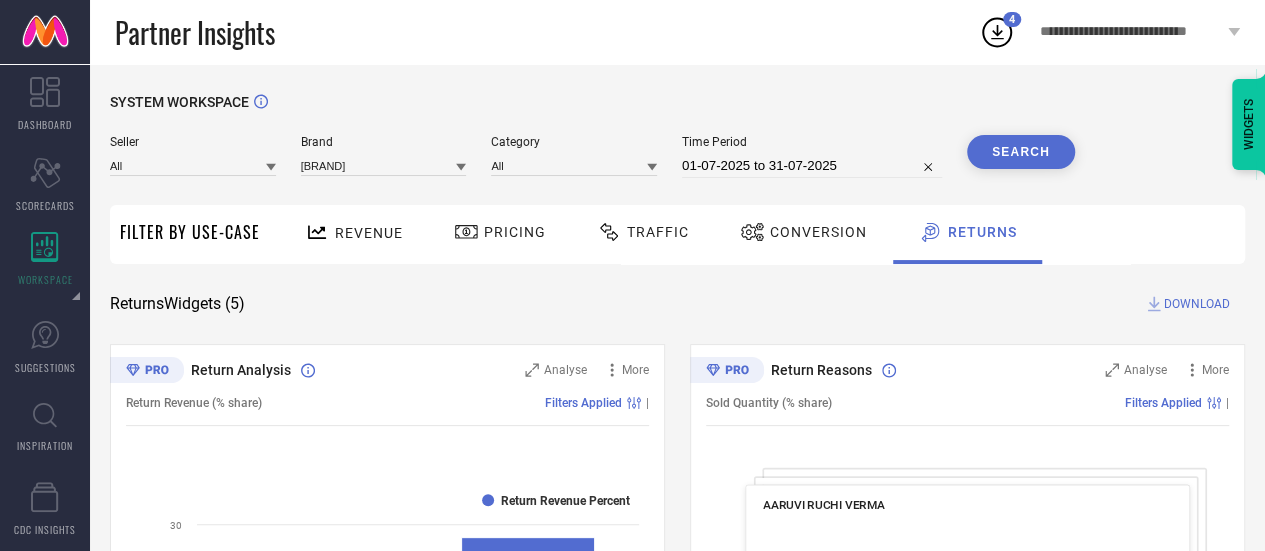 click on "Search" at bounding box center (1021, 152) 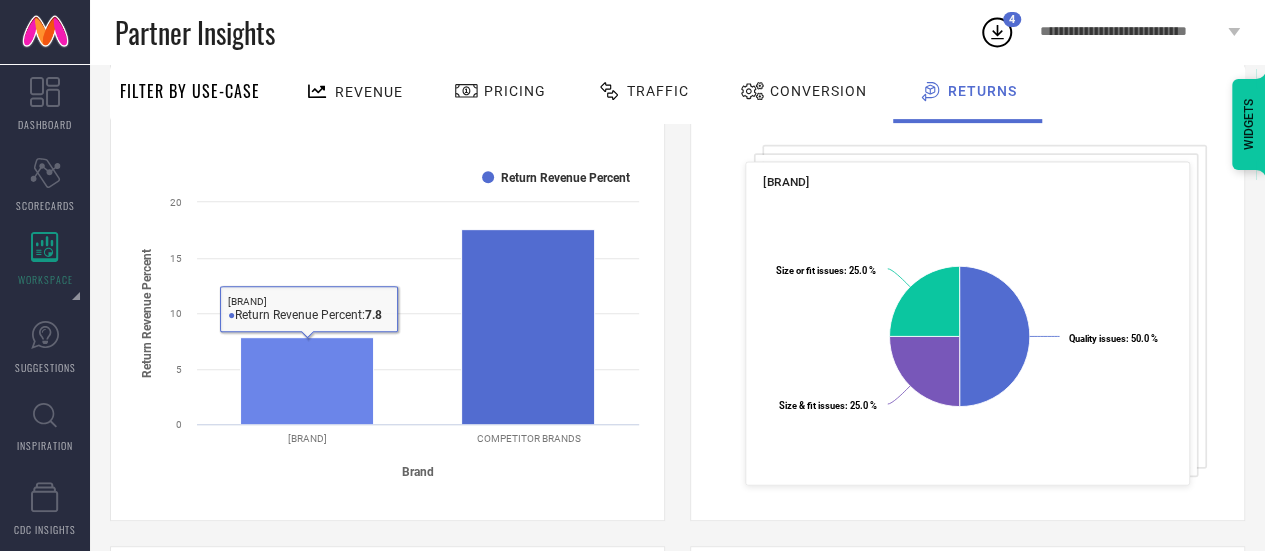 scroll, scrollTop: 0, scrollLeft: 0, axis: both 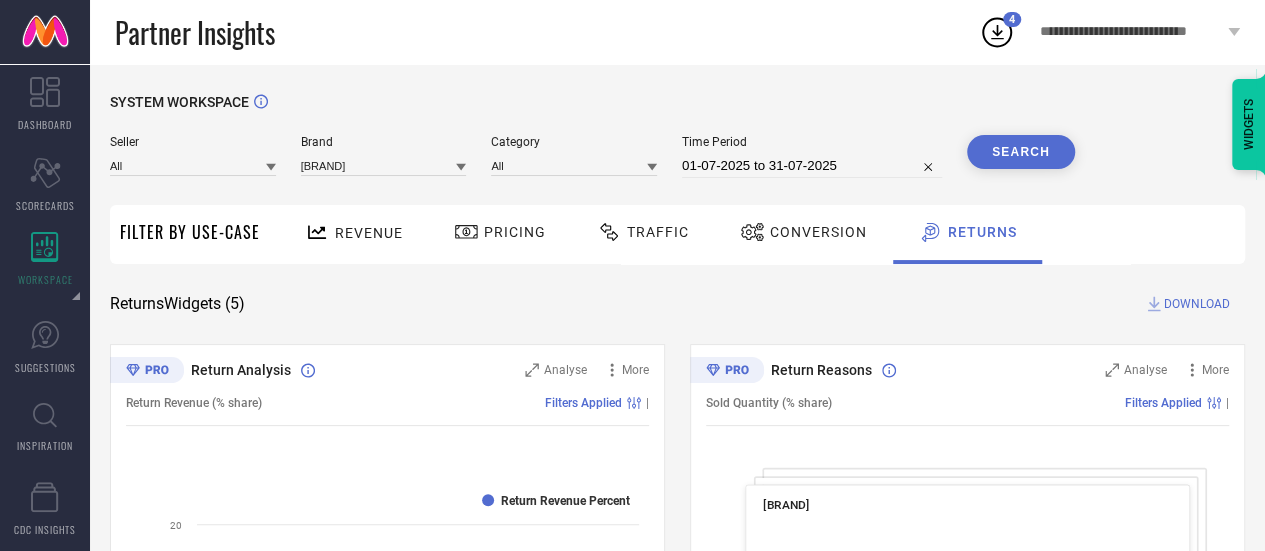 click on "Pricing" at bounding box center (500, 232) 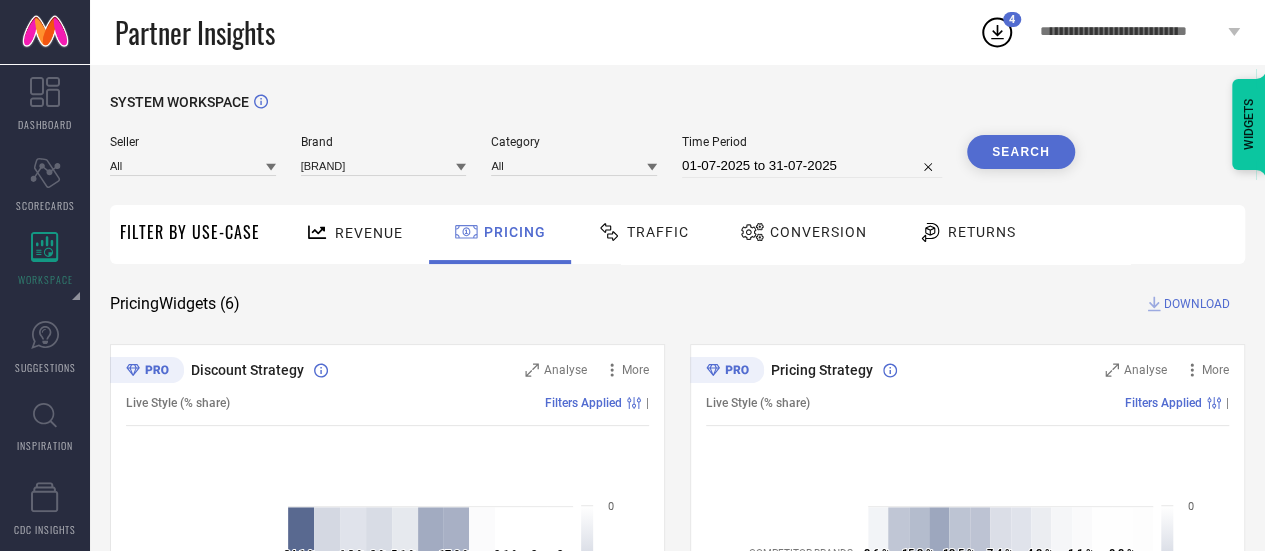 scroll, scrollTop: 2, scrollLeft: 0, axis: vertical 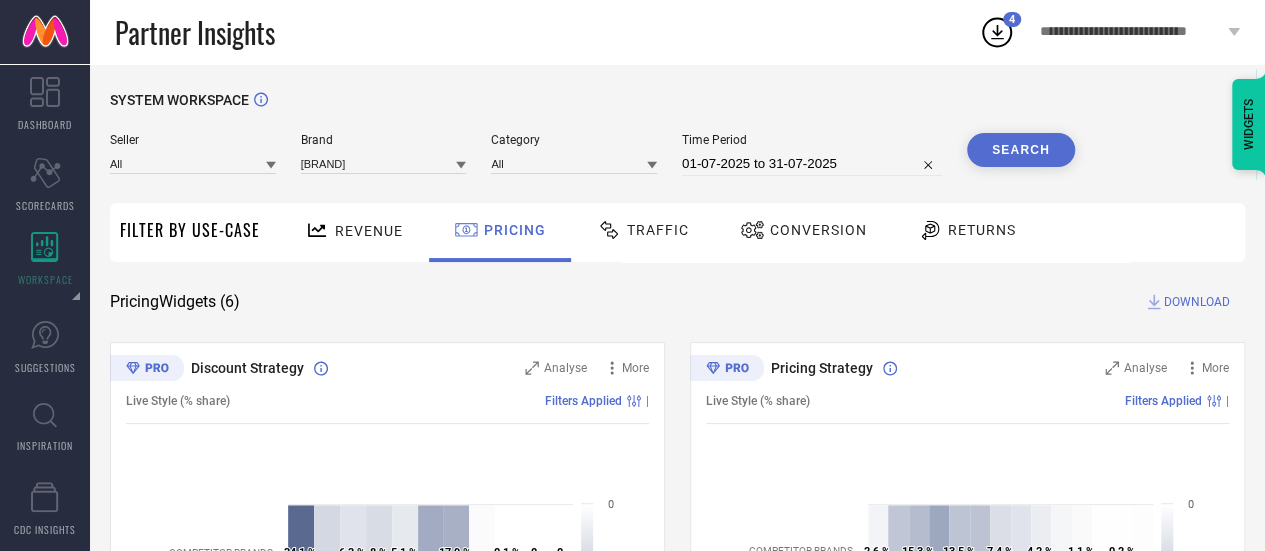 click on "Traffic" at bounding box center [643, 232] 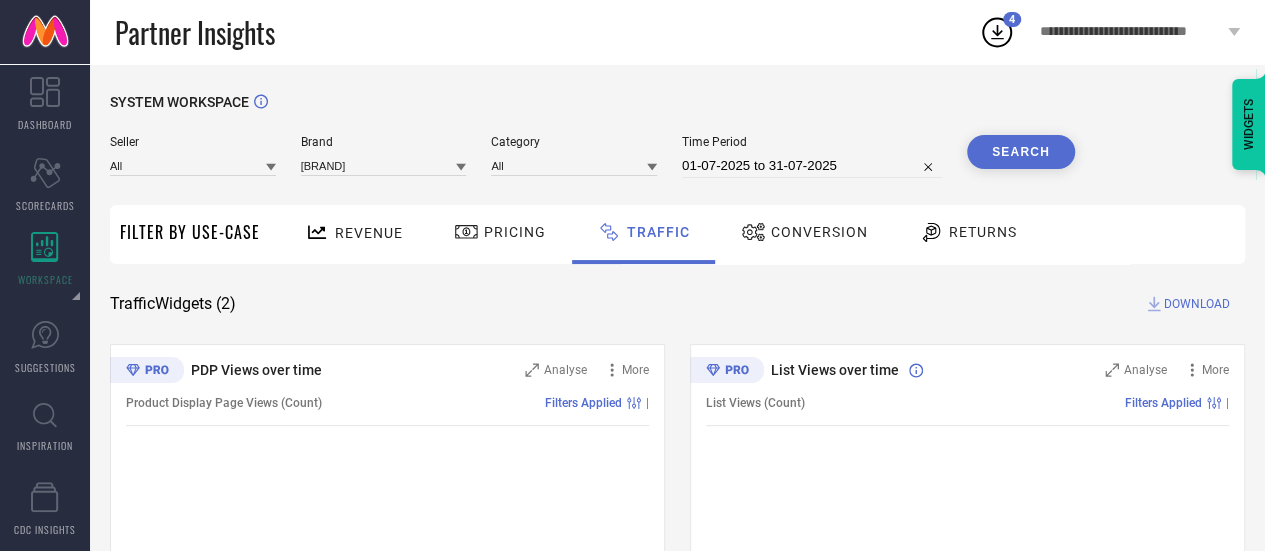 scroll, scrollTop: 323, scrollLeft: 0, axis: vertical 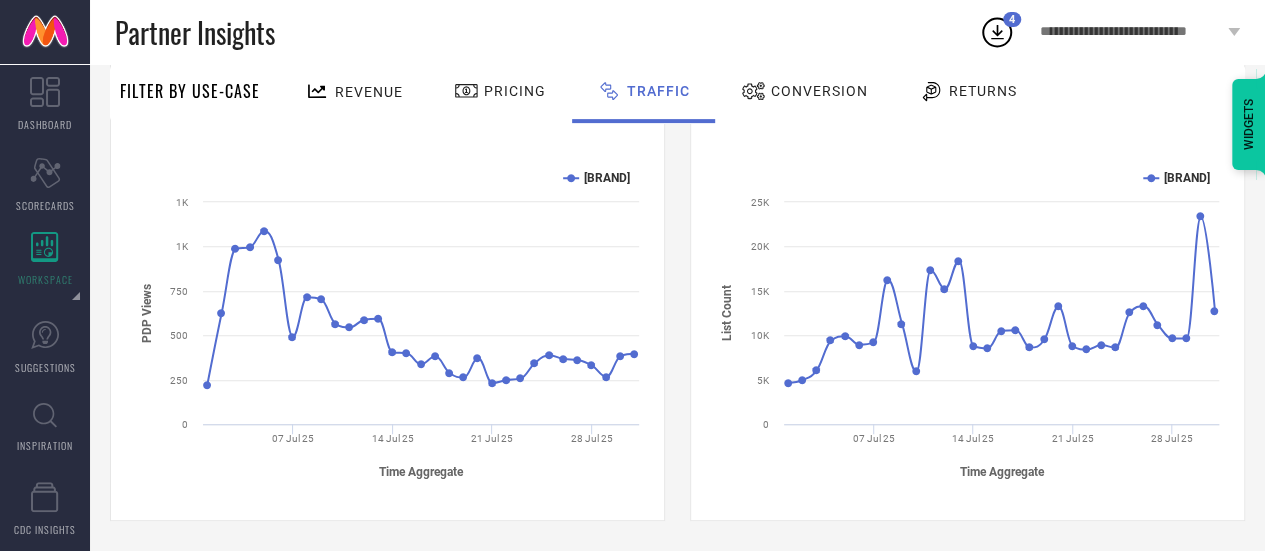 click at bounding box center [45, 32] 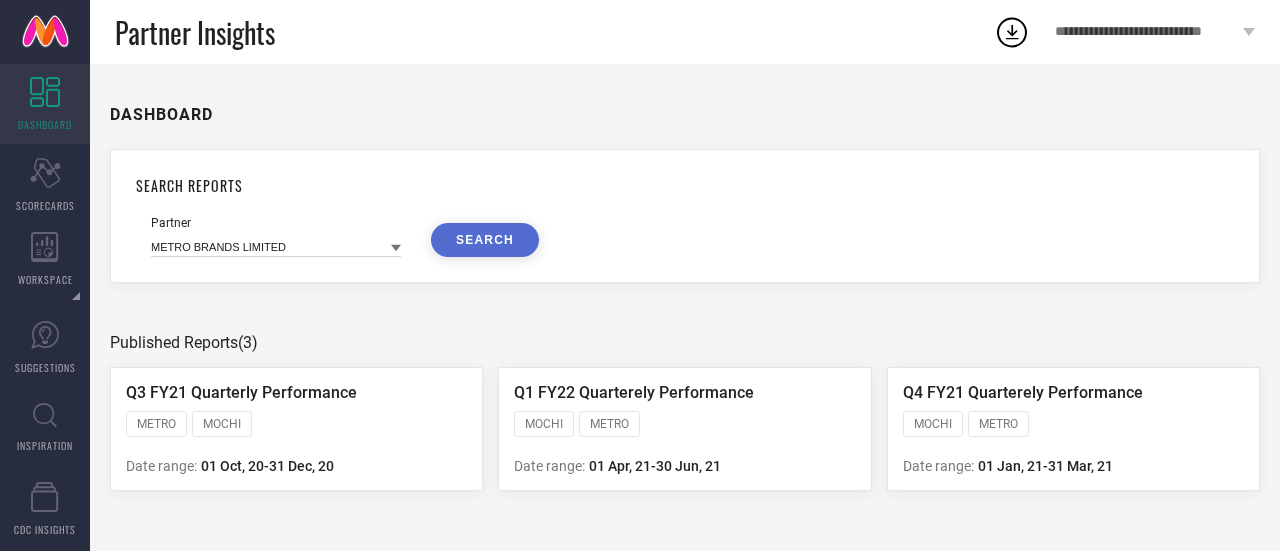 scroll, scrollTop: 0, scrollLeft: 0, axis: both 